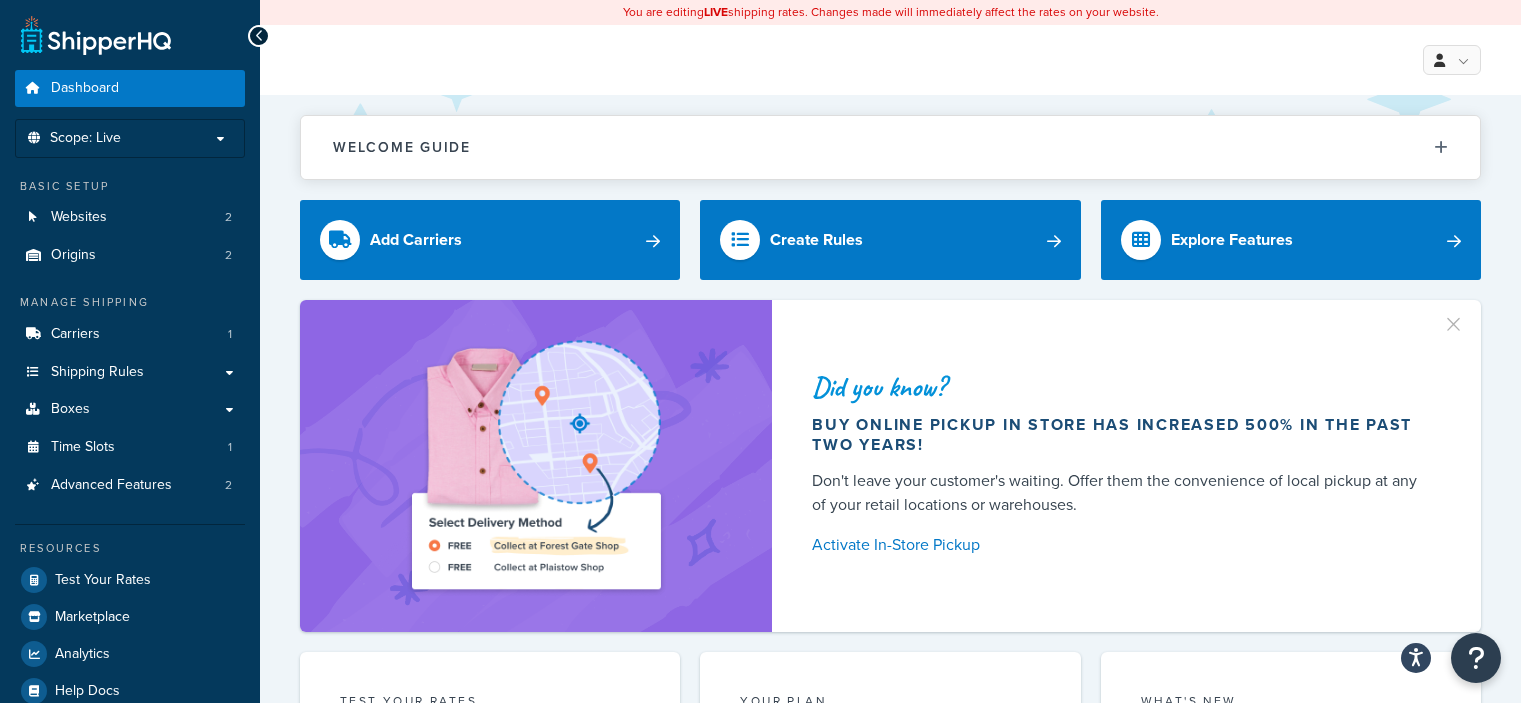 scroll, scrollTop: 0, scrollLeft: 0, axis: both 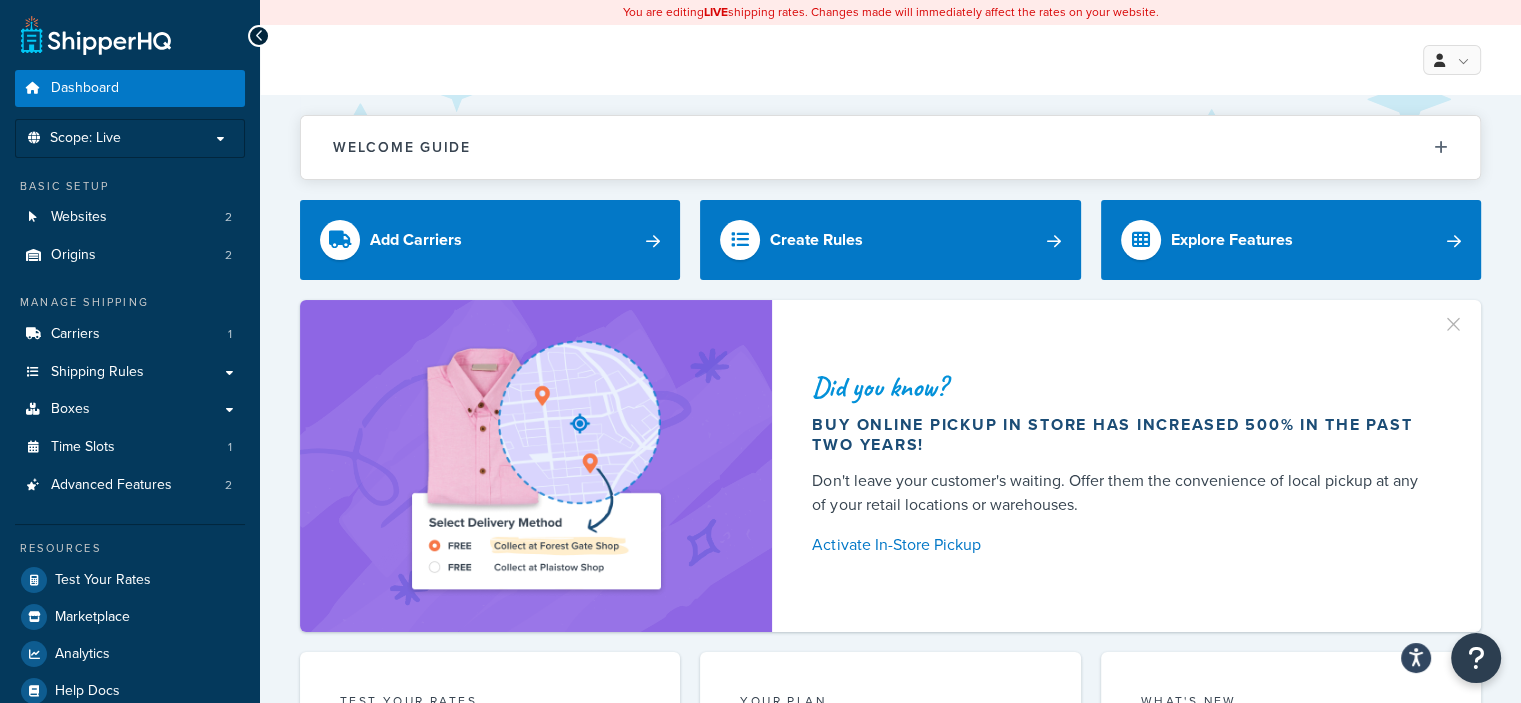 click on "You are editing  LIVE  shipping rates. Changes made will immediately affect the rates on your website." at bounding box center [890, 12] 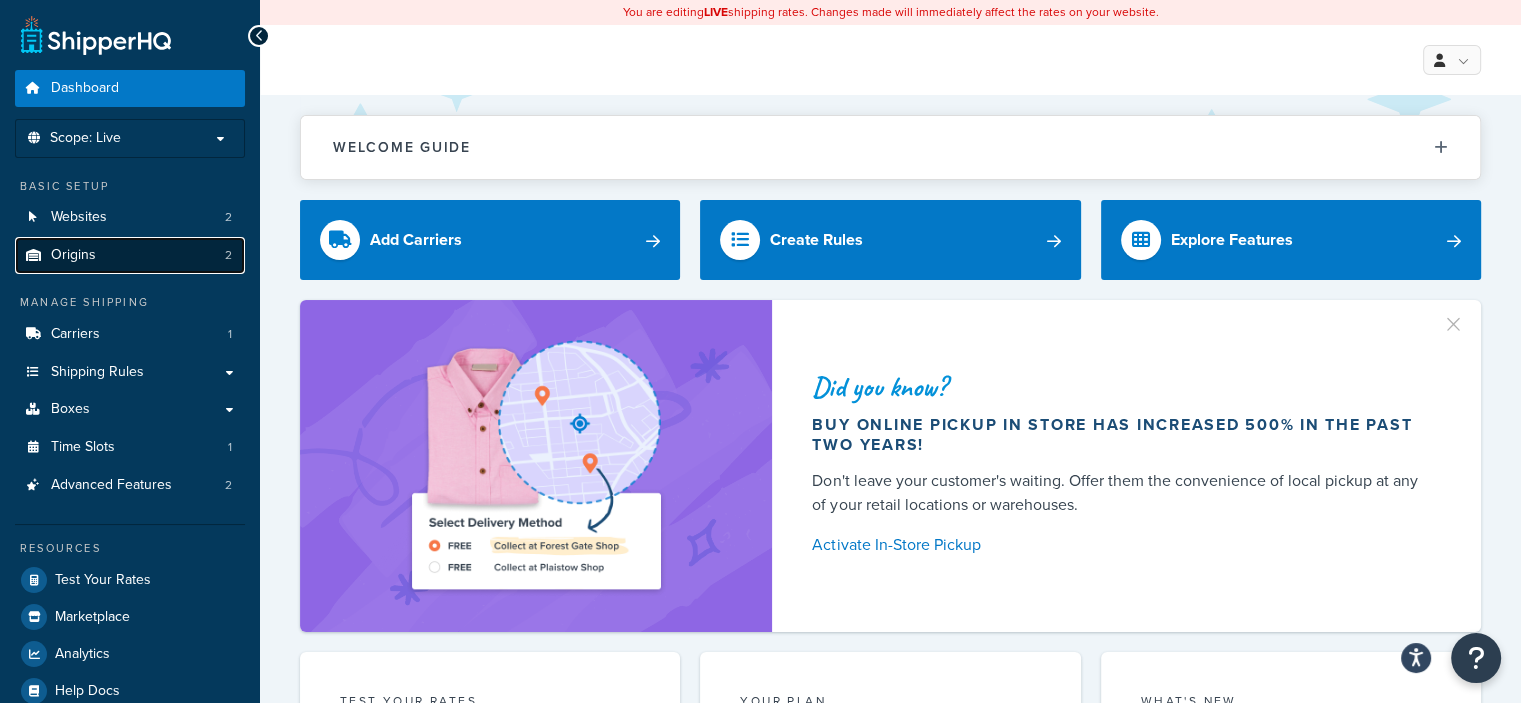 click on "Origins 2" at bounding box center [130, 255] 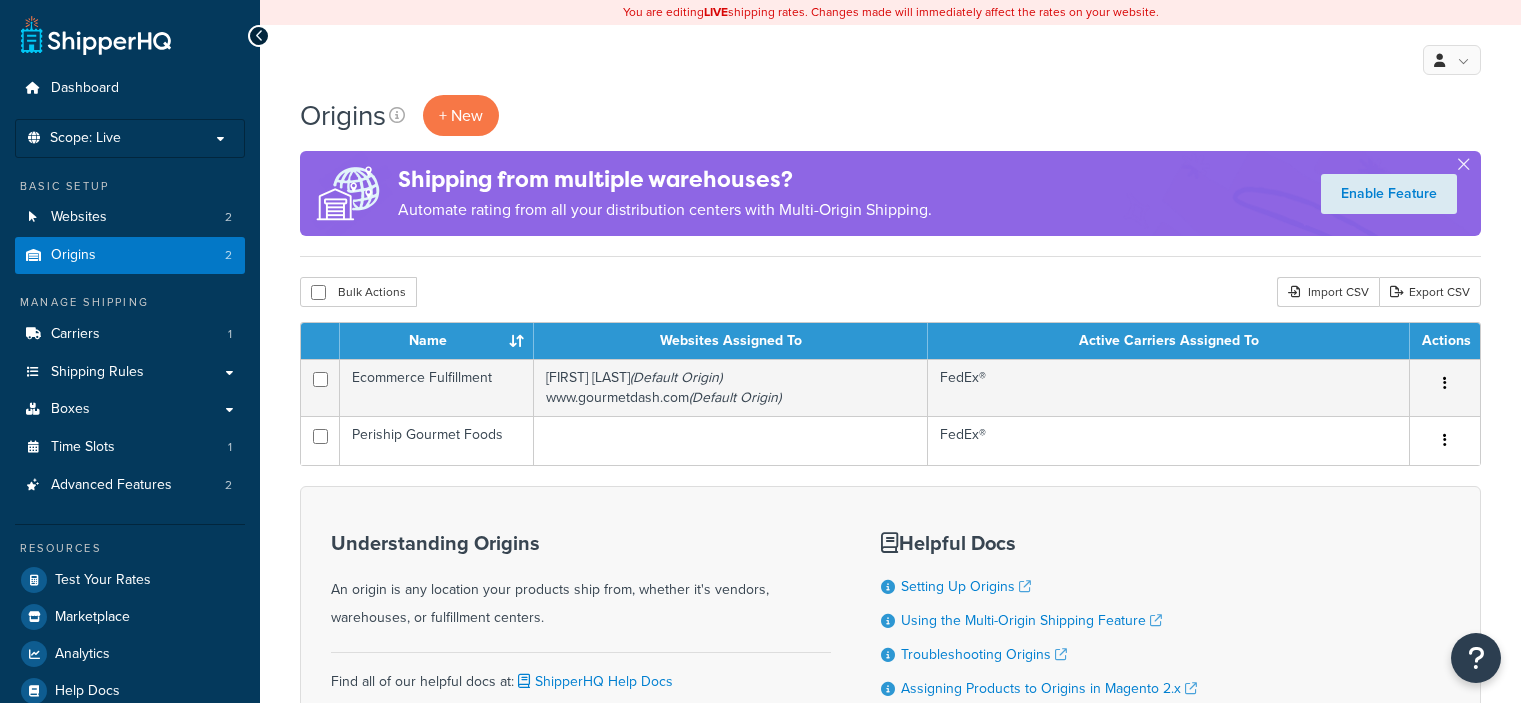 scroll, scrollTop: 0, scrollLeft: 0, axis: both 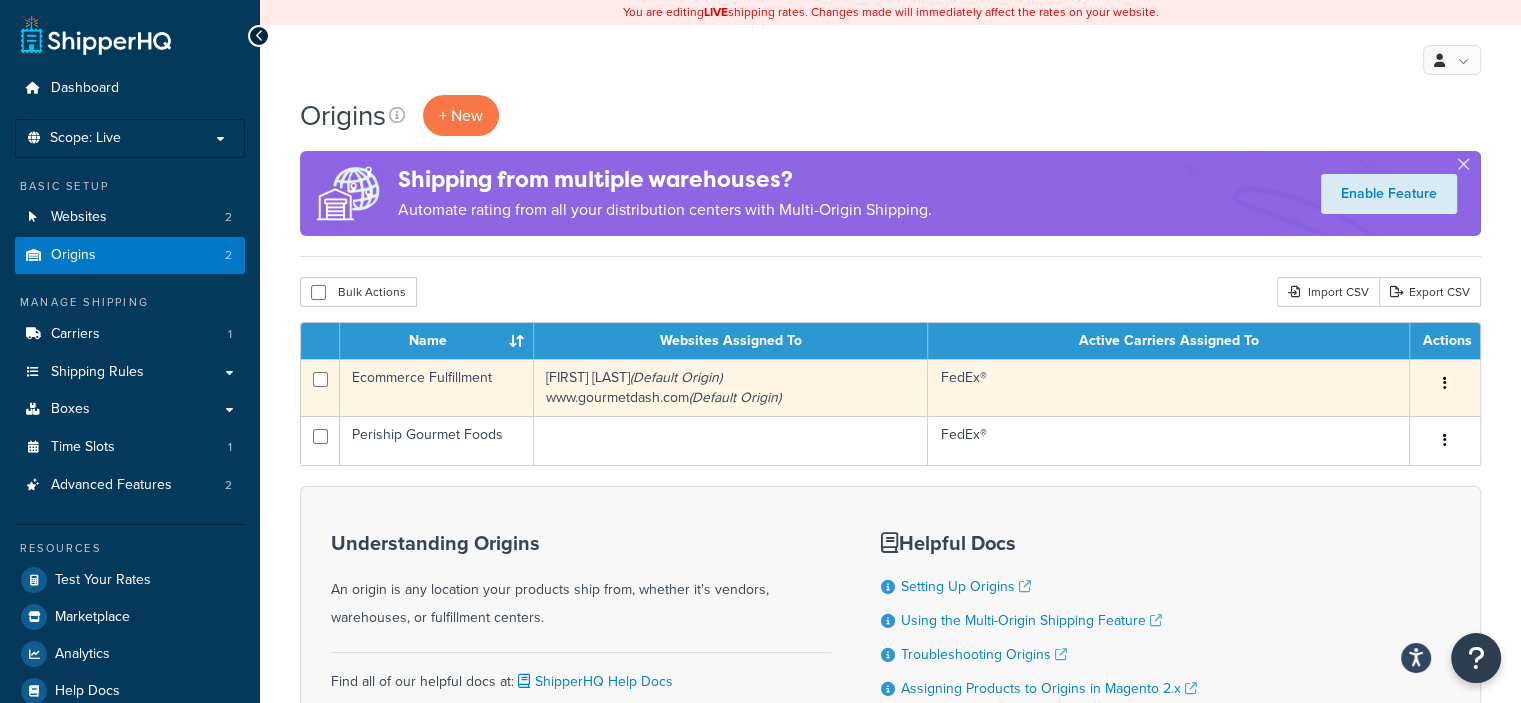 click on "José Andrés  (Default Origin) www.gourmetdash.com  (Default Origin)" at bounding box center (731, 387) 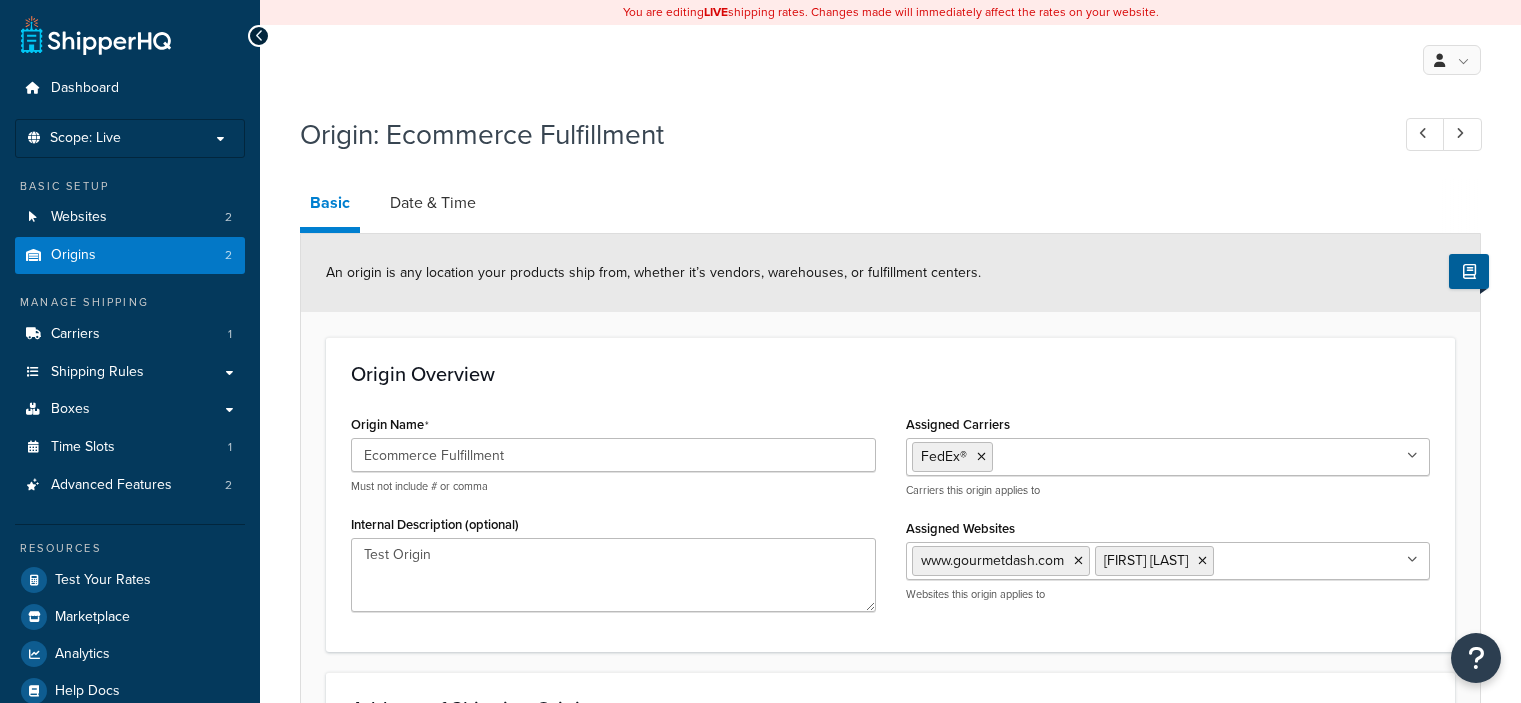 select on "10" 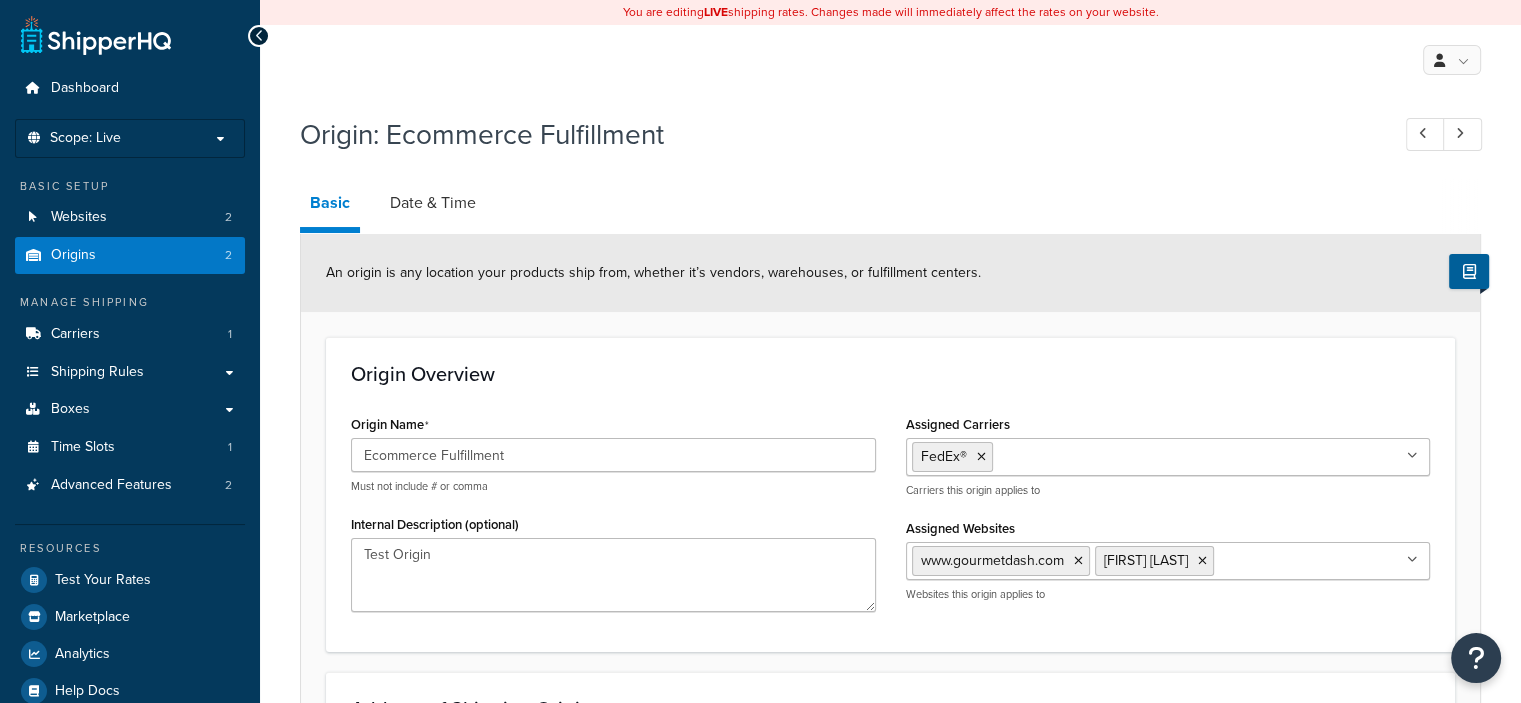 scroll, scrollTop: 0, scrollLeft: 0, axis: both 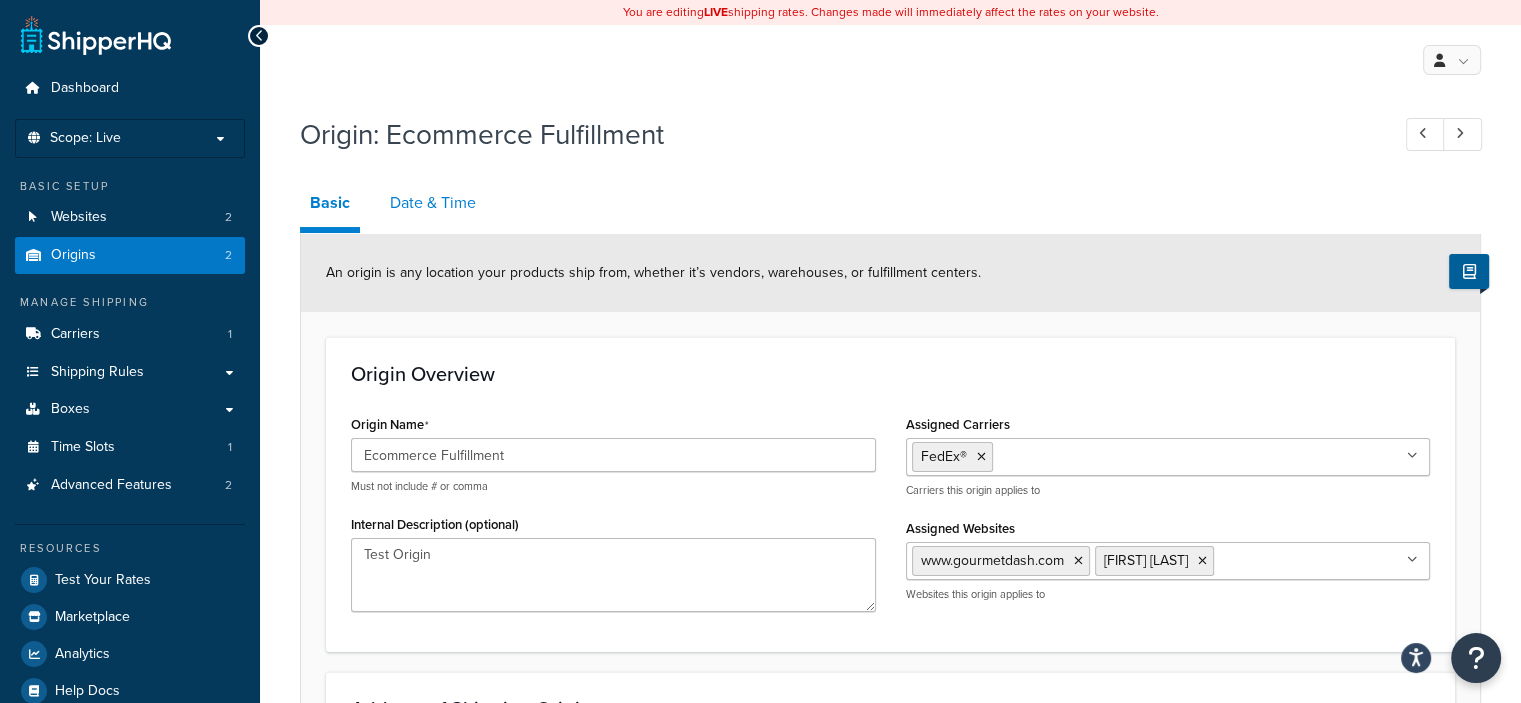 click on "Date & Time" at bounding box center [433, 203] 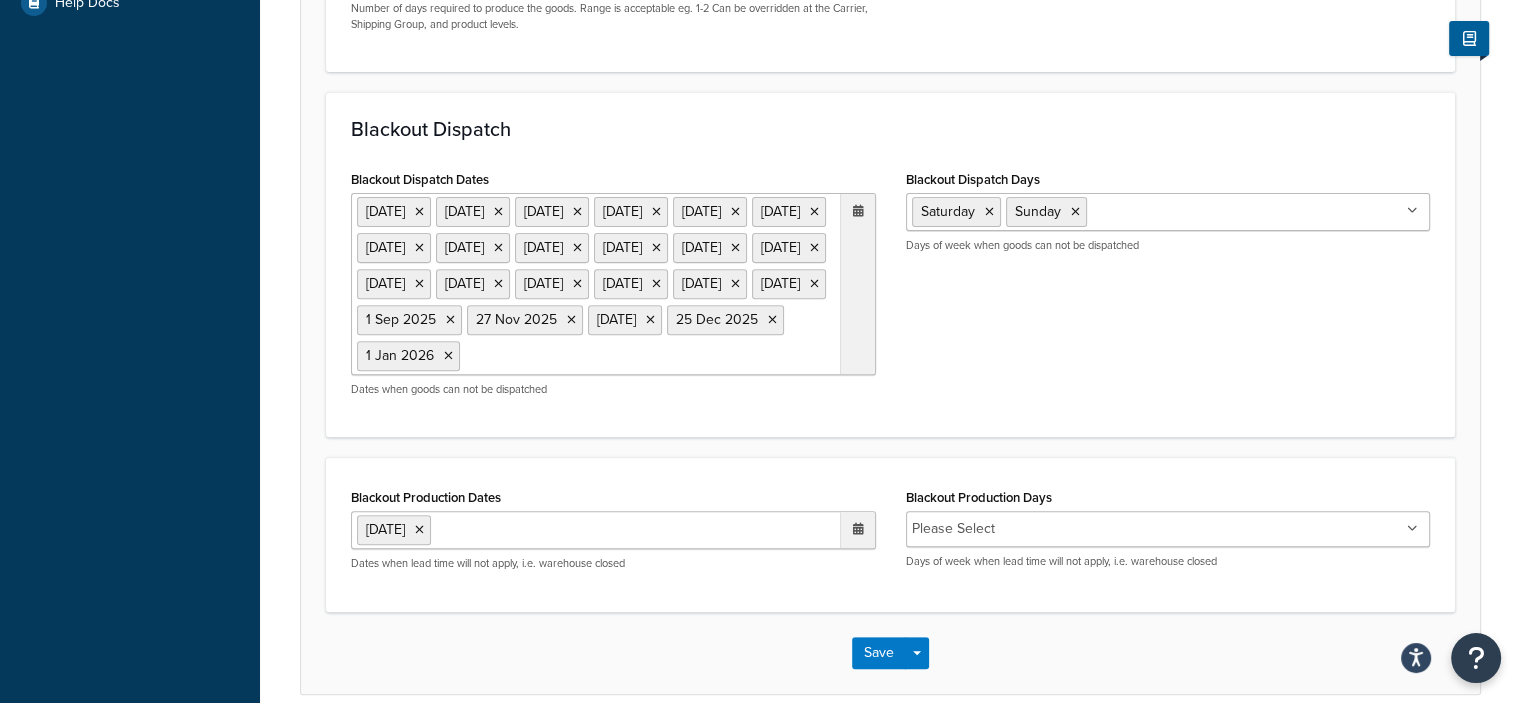 scroll, scrollTop: 674, scrollLeft: 0, axis: vertical 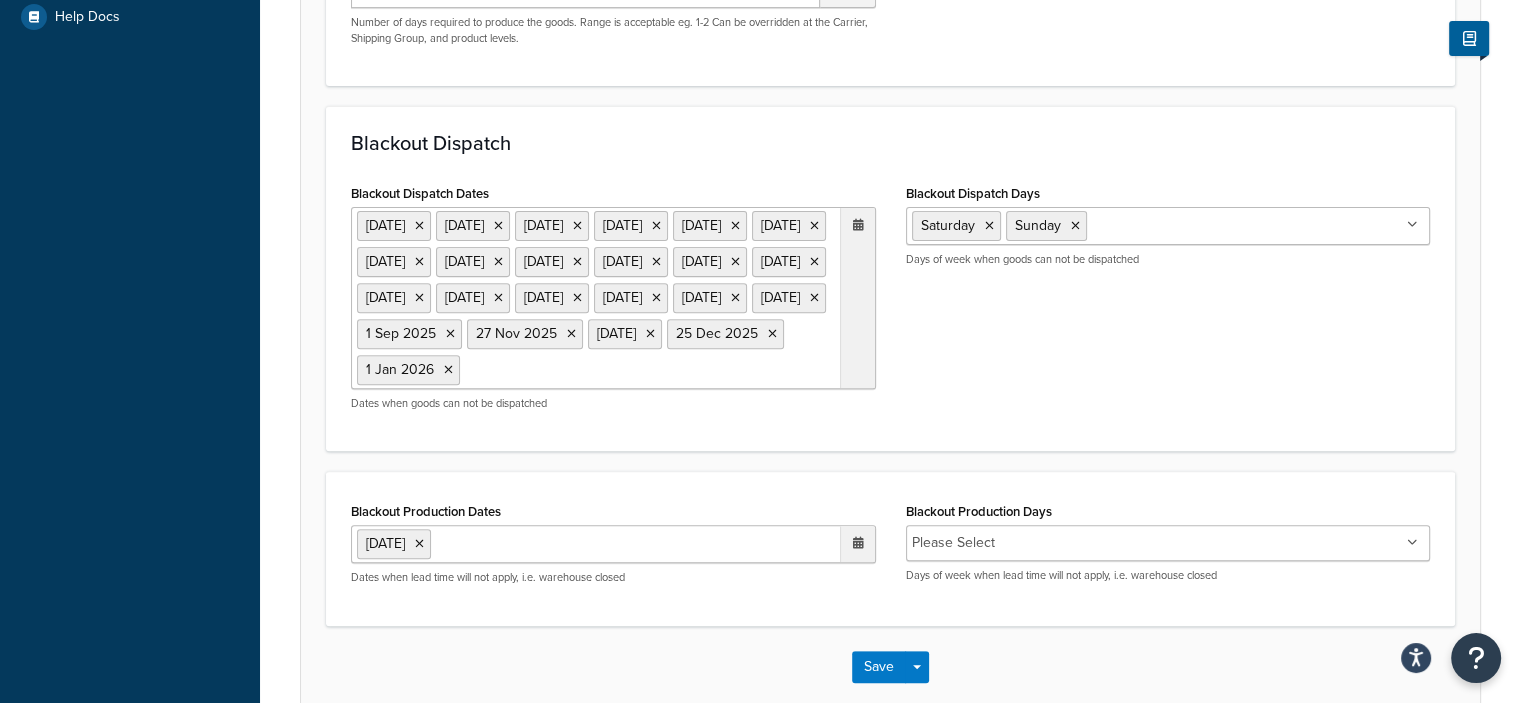click on "1 Jan 2024   4 Jan 2024   27 May 2024   4 Jul 2024   2 Sep 2024   27 Nov 2024   28 Nov 2024   25 Dec 2024   6 Jun 2024   5 Jul 2024   8 Jul 2024   8 Aug 2024   29 Nov 2024   24 Dec 2024   1 Jan 2025   9 Jan 2025   26 May 2025   4 Jul 2025   1 Sep 2025   27 Nov 2025   28 Nov 2025   25 Dec 2025   1 Jan 2026" at bounding box center (613, 298) 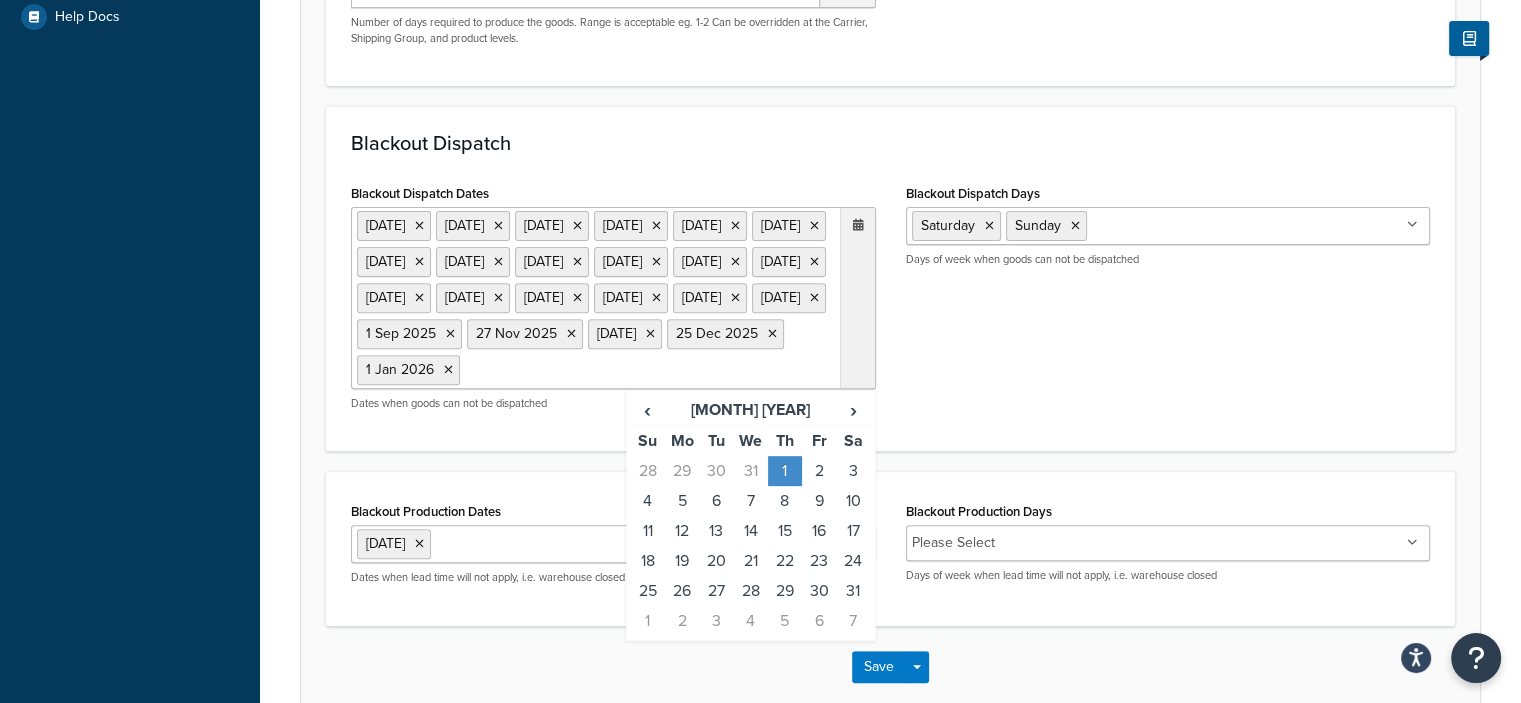 click at bounding box center [858, 225] 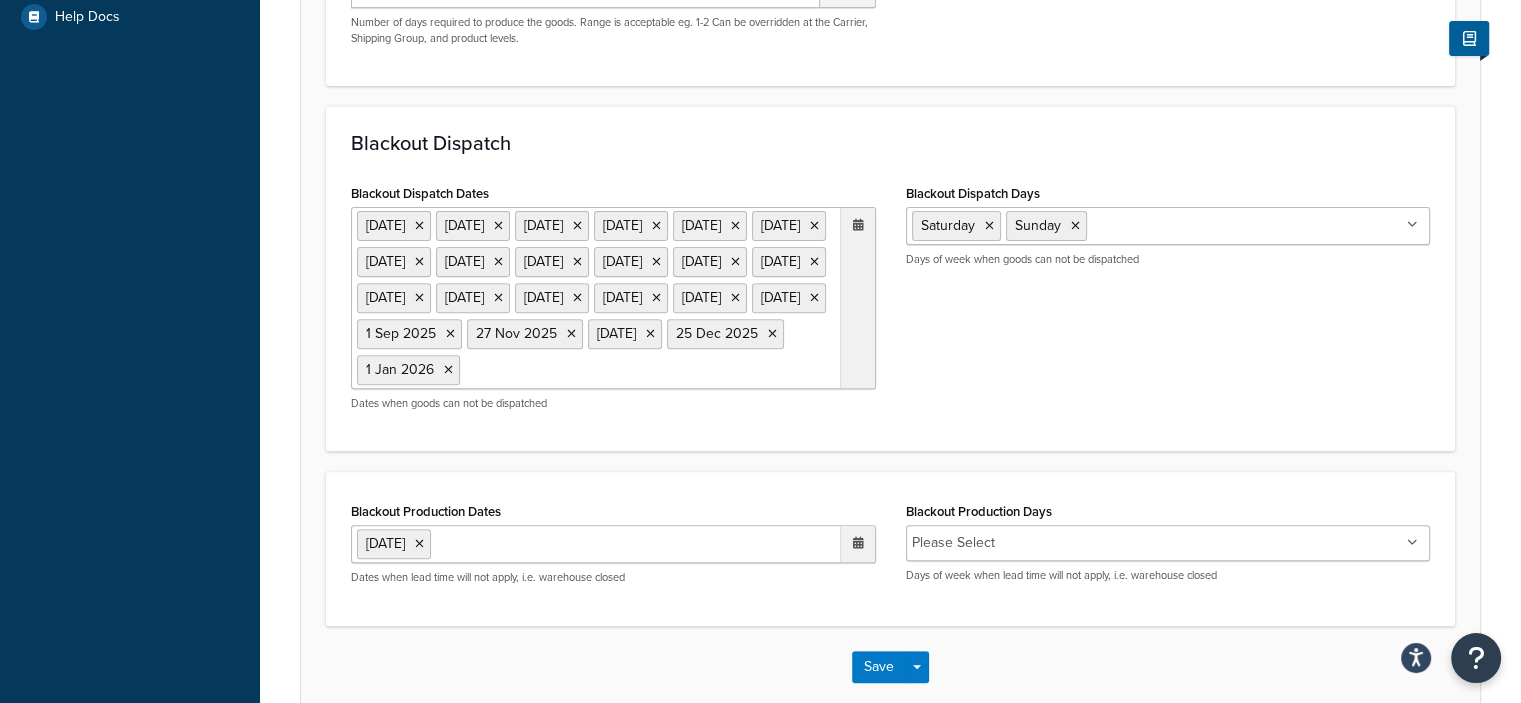 click at bounding box center (858, 225) 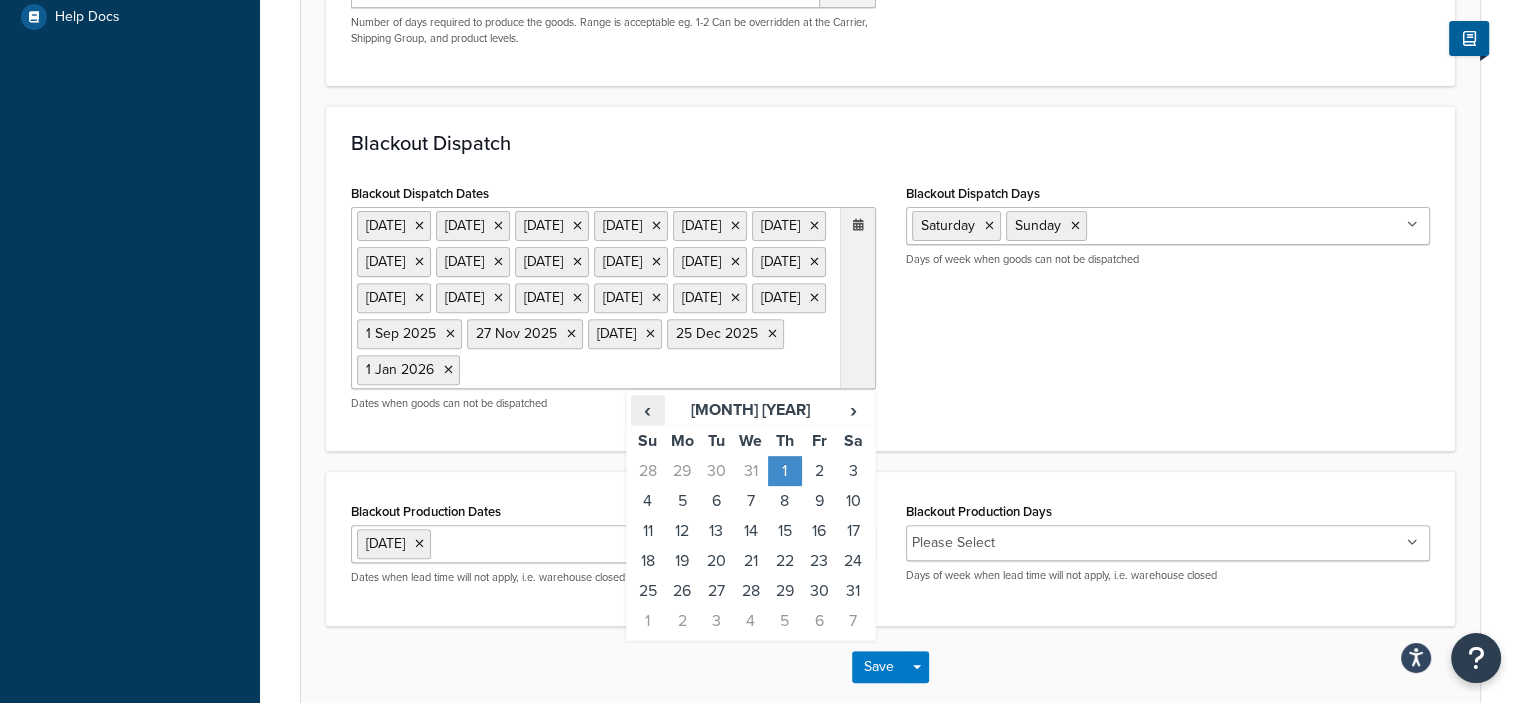 click on "‹" at bounding box center [648, 410] 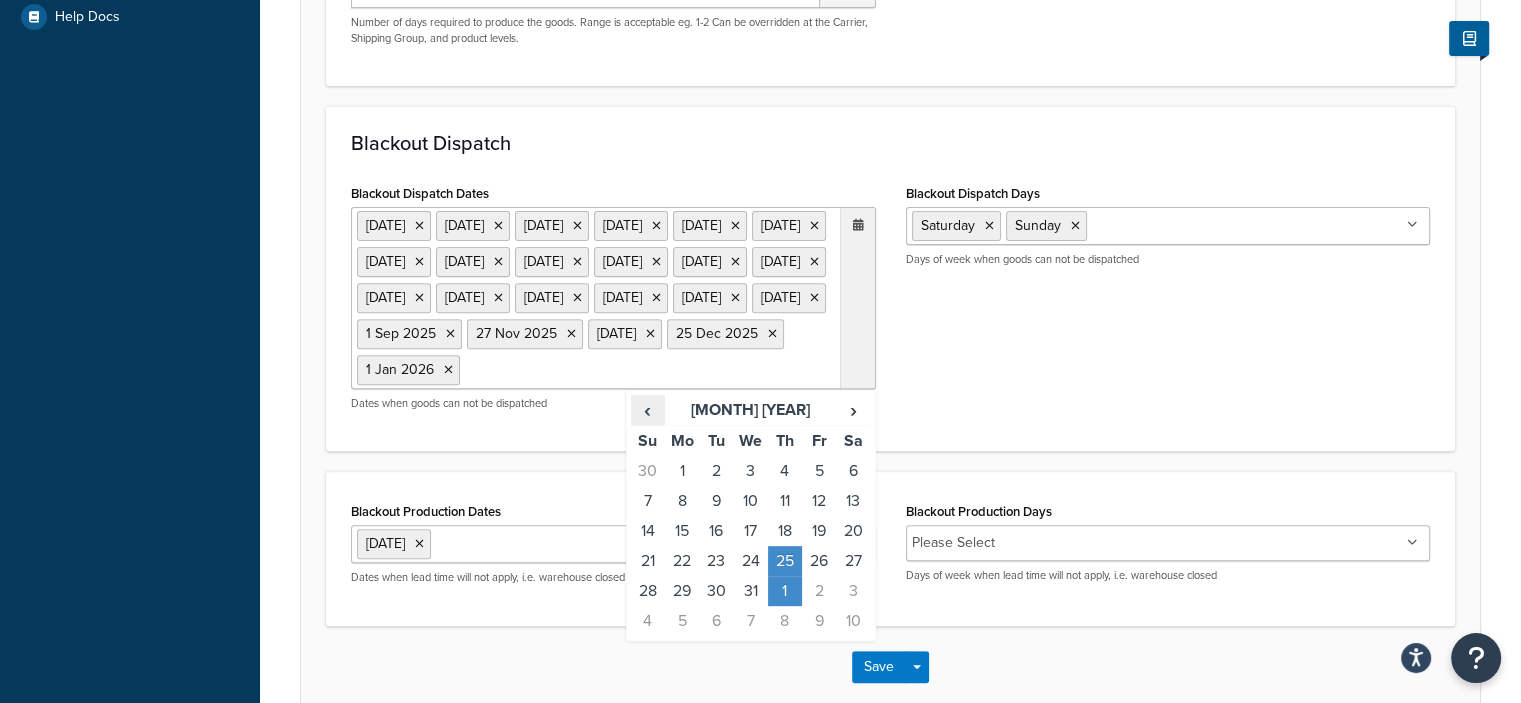 click on "‹" at bounding box center (648, 410) 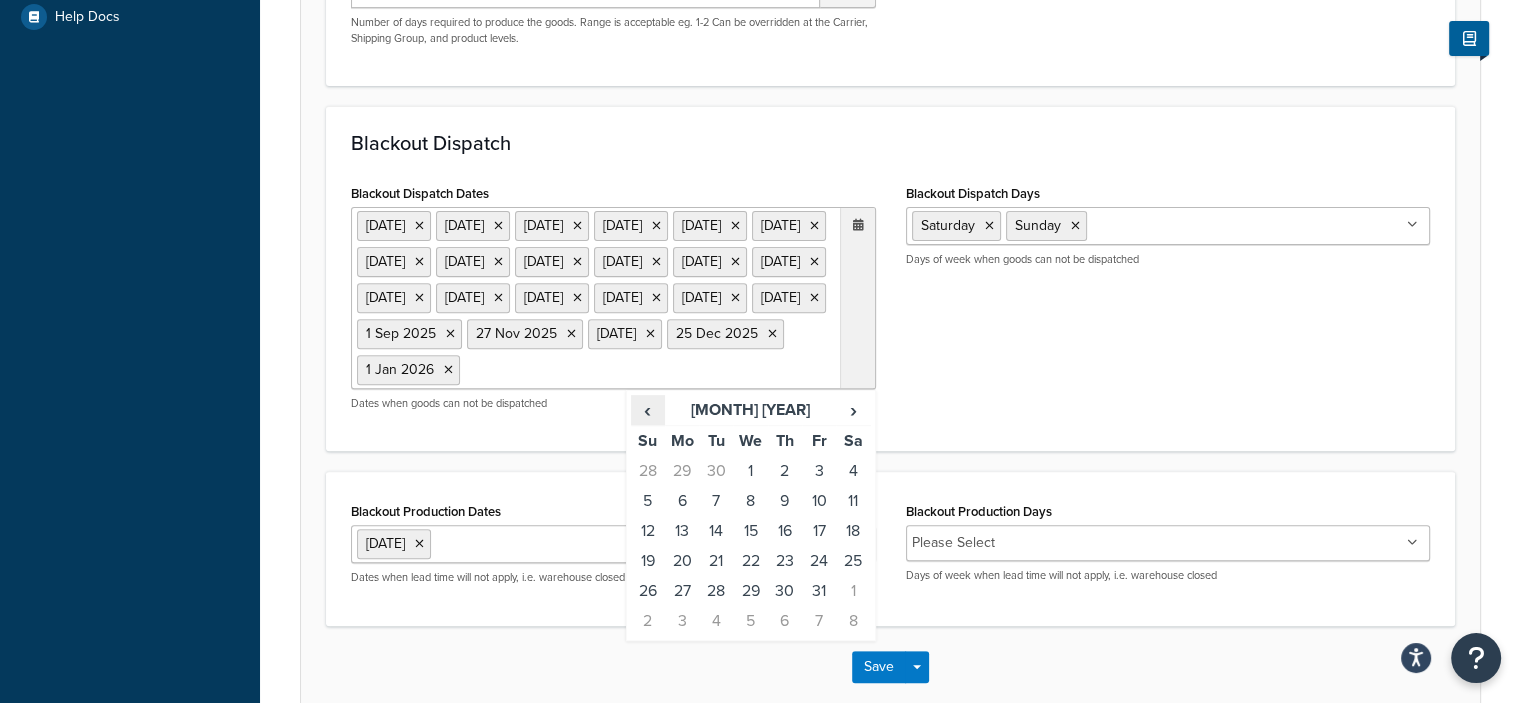 click on "‹" at bounding box center (648, 410) 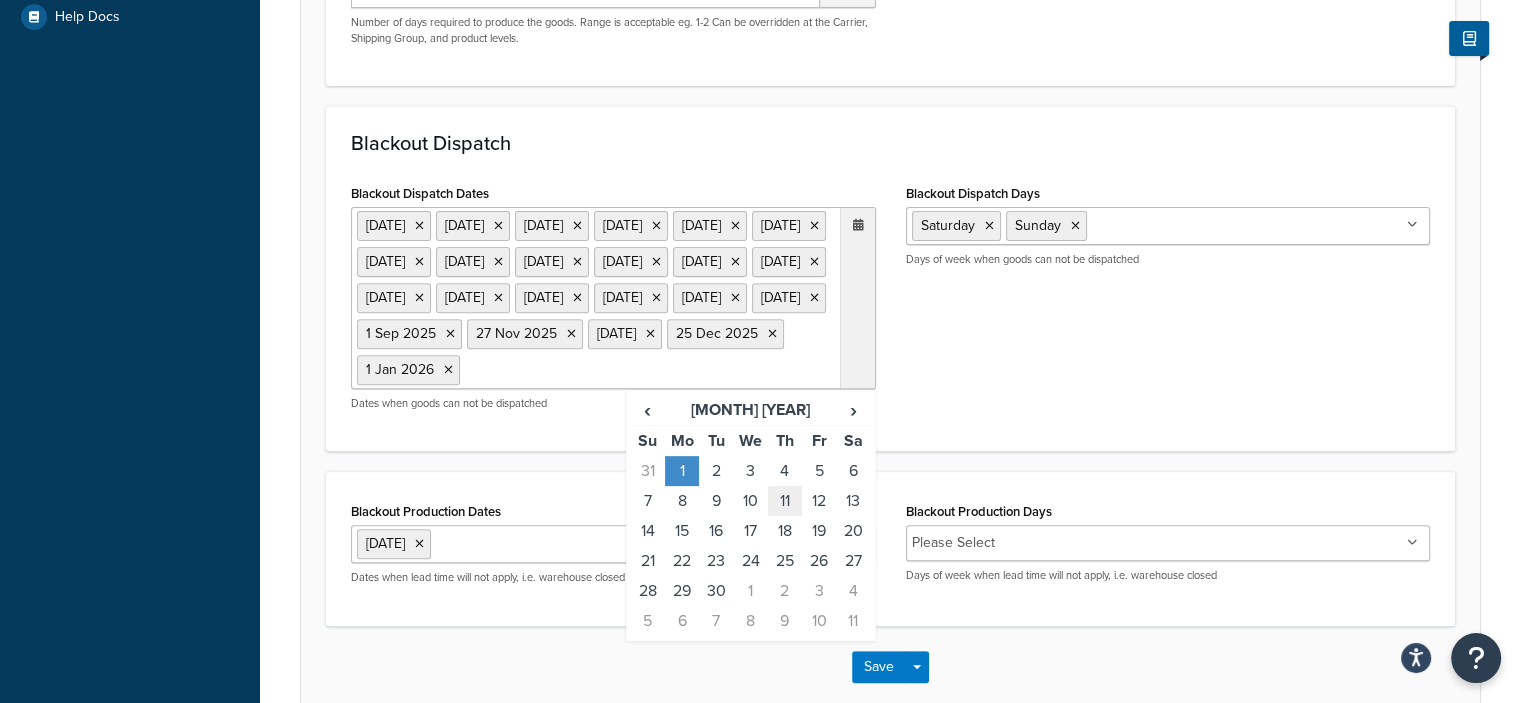 click on "11" at bounding box center (785, 501) 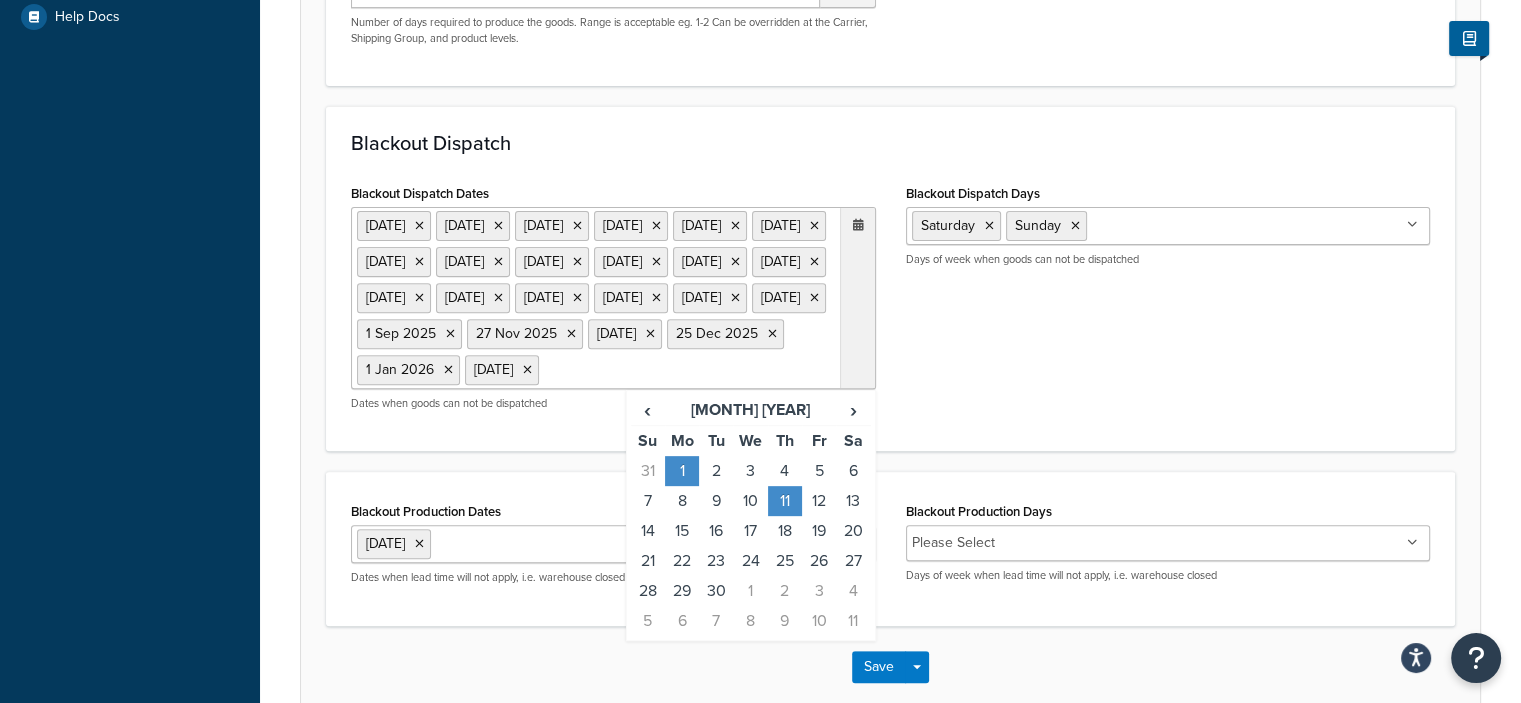 click on "Blackout Dispatch Dates   1 Jan 2024   4 Jan 2024   27 May 2024   4 Jul 2024   2 Sep 2024   27 Nov 2024   28 Nov 2024   25 Dec 2024   6 Jun 2024   5 Jul 2024   8 Jul 2024   8 Aug 2024   29 Nov 2024   24 Dec 2024   1 Jan 2025   9 Jan 2025   26 May 2025   4 Jul 2025   1 Sep 2025   27 Nov 2025   28 Nov 2025   25 Dec 2025   1 Jan 2026   11 Sep 2025   ‹ September 2025 › Su Mo Tu We Th Fr Sa 31 1 2 3 4 5 6 7 8 9 10 11 12 13 14 15 16 17 18 19 20 21 22 23 24 25 26 27 28 29 30 1 2 3 4 5 6 7 8 9 10 11 Dates when goods can not be dispatched Blackout Dispatch Days   Saturday   Sunday   Monday Tuesday Wednesday Thursday Friday Days of week when goods can not be dispatched" at bounding box center [890, 302] 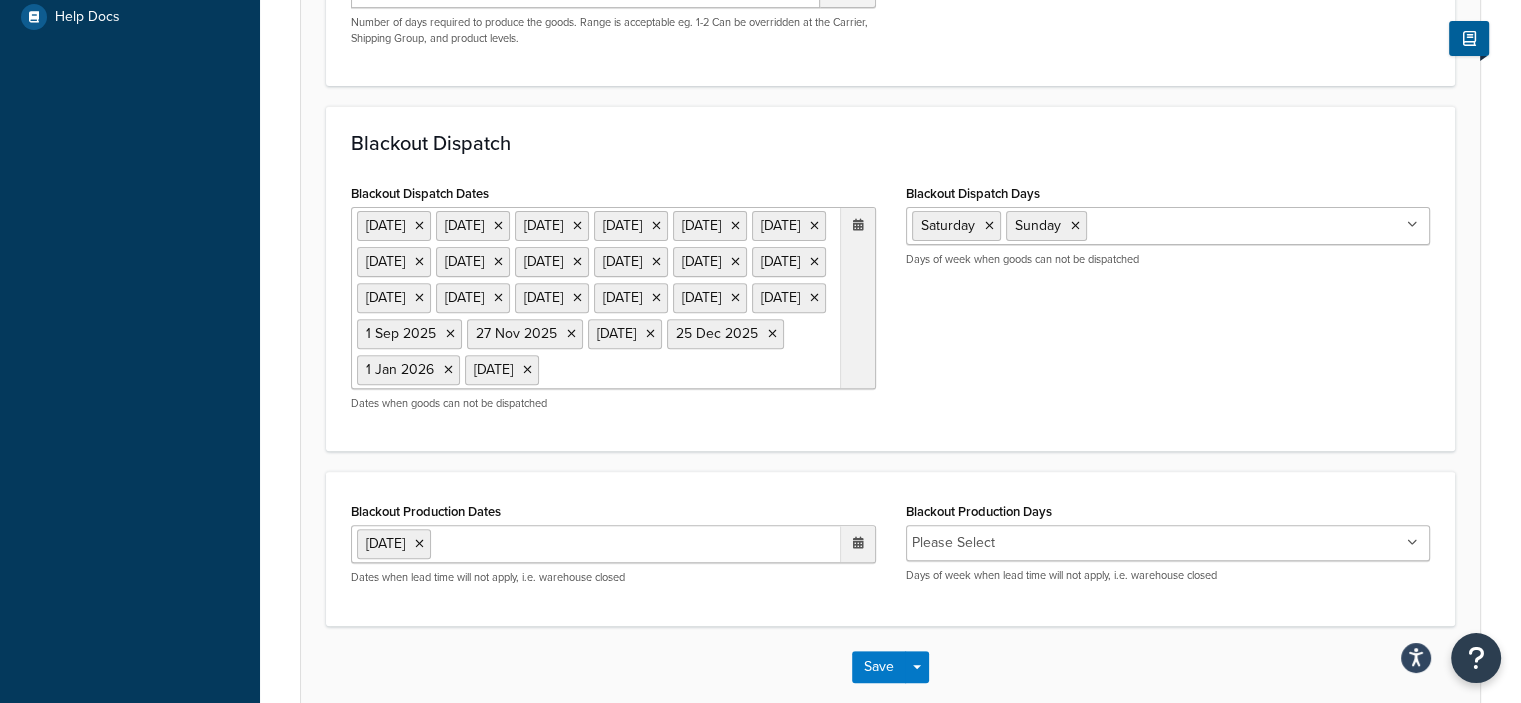 scroll, scrollTop: 810, scrollLeft: 0, axis: vertical 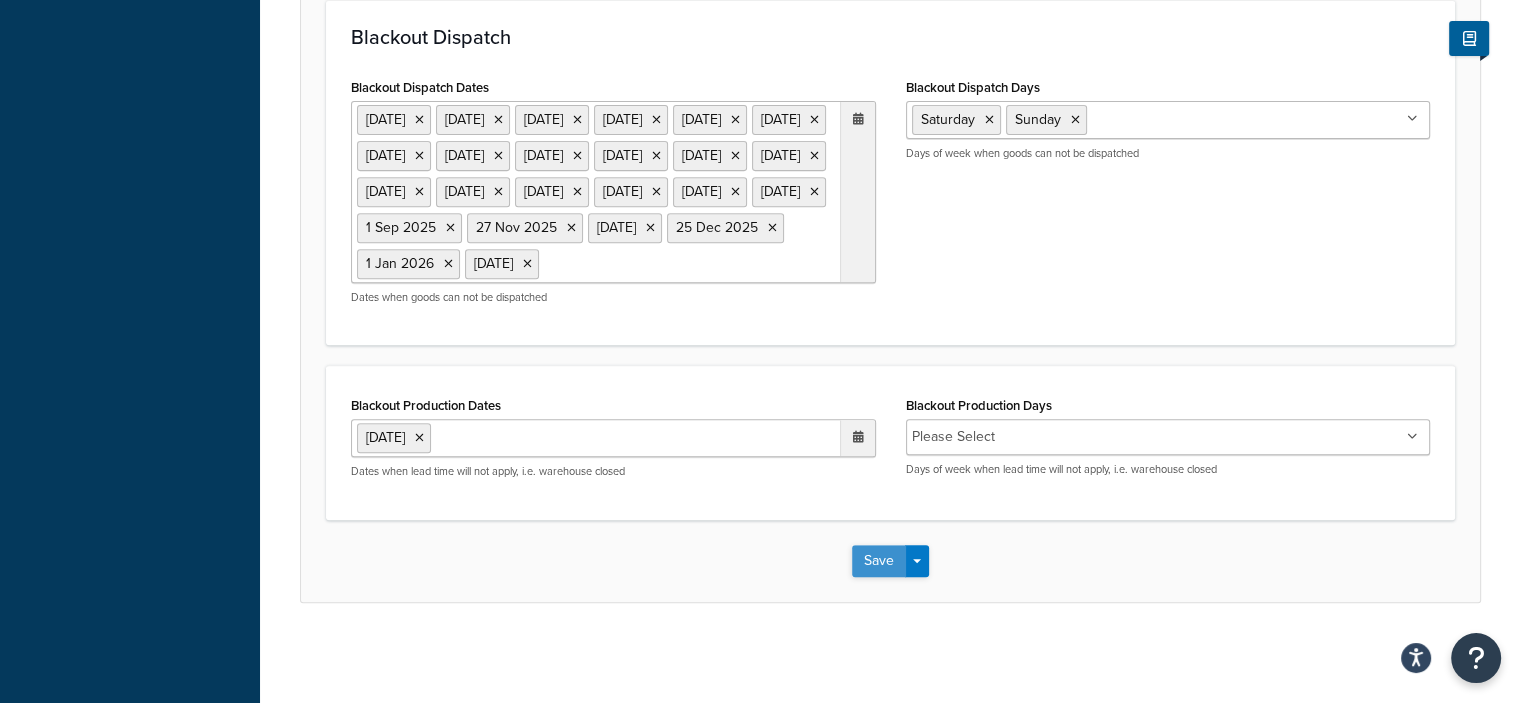 click on "Save" at bounding box center [879, 561] 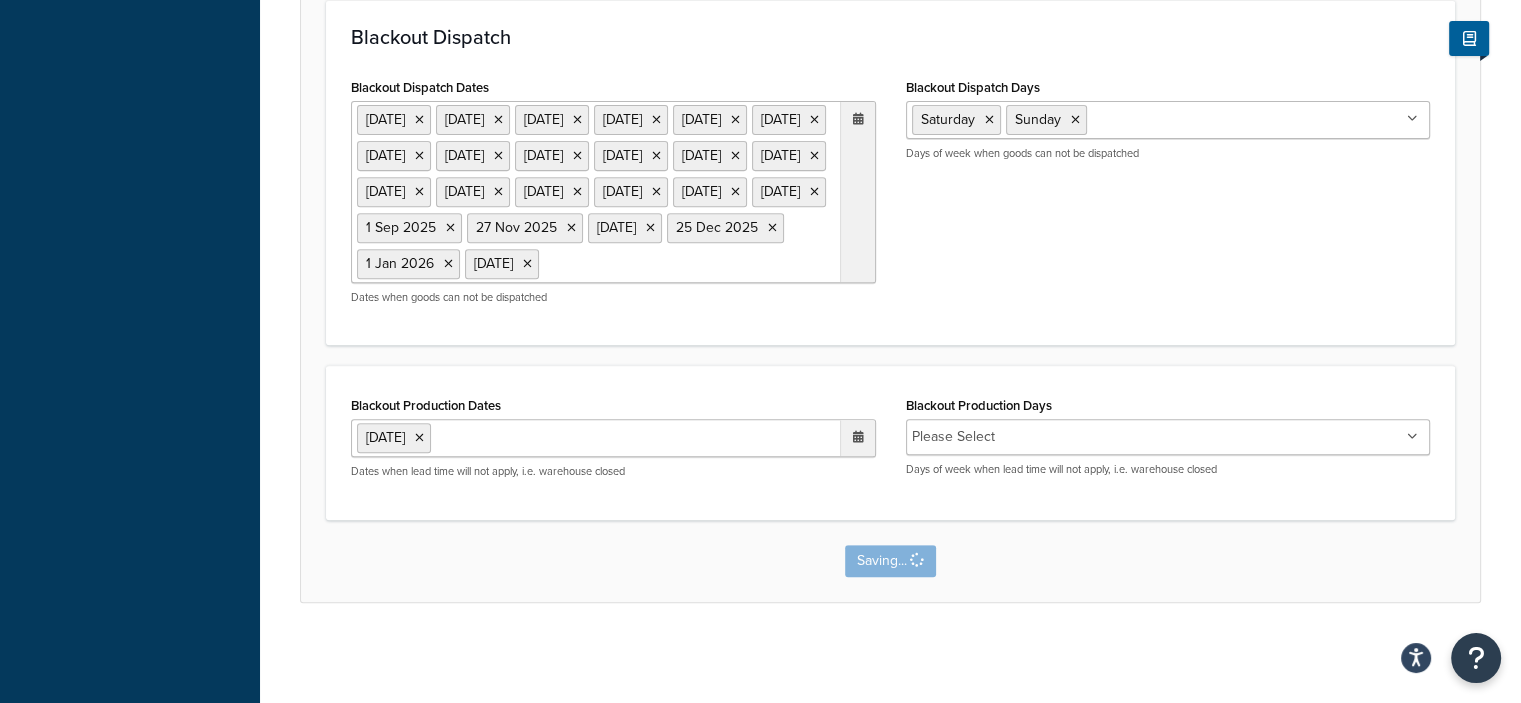 scroll, scrollTop: 0, scrollLeft: 0, axis: both 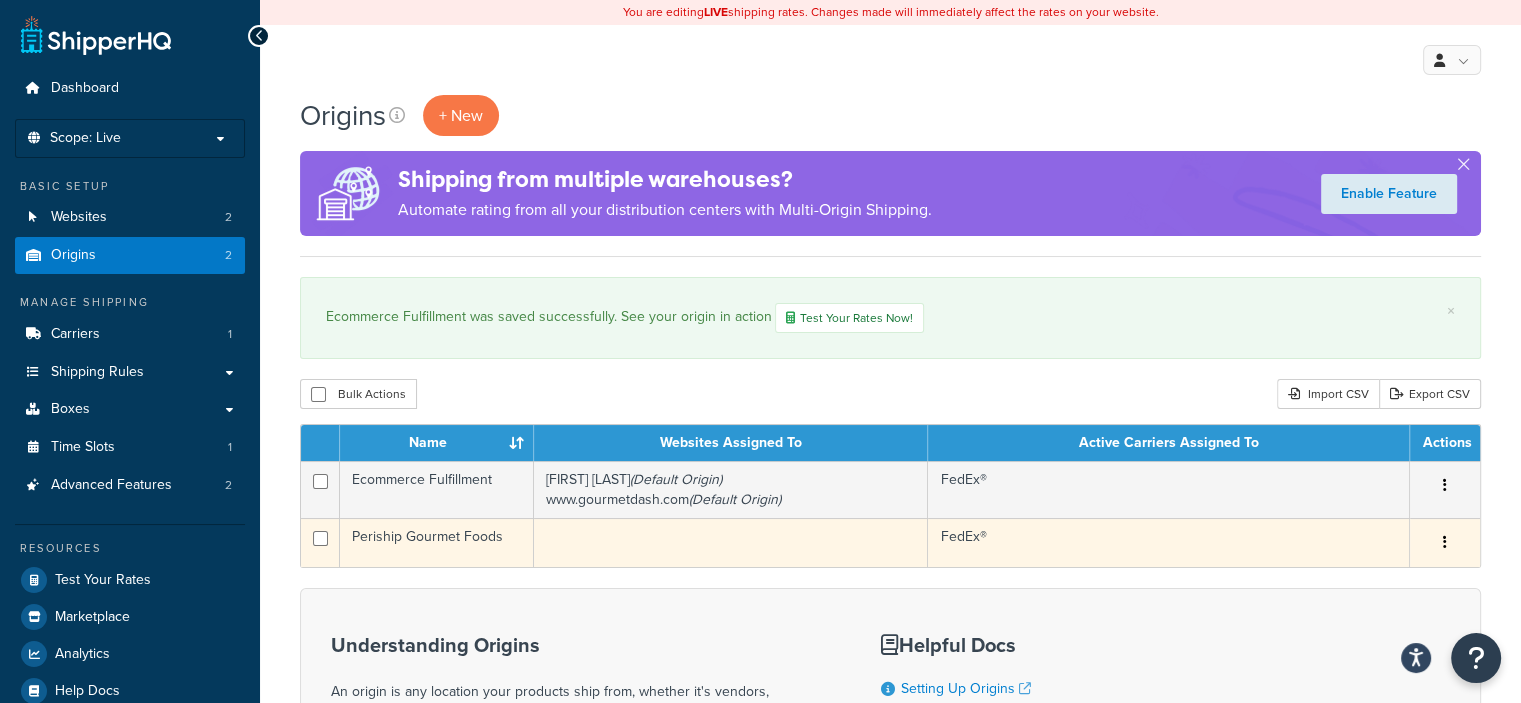 click at bounding box center (731, 542) 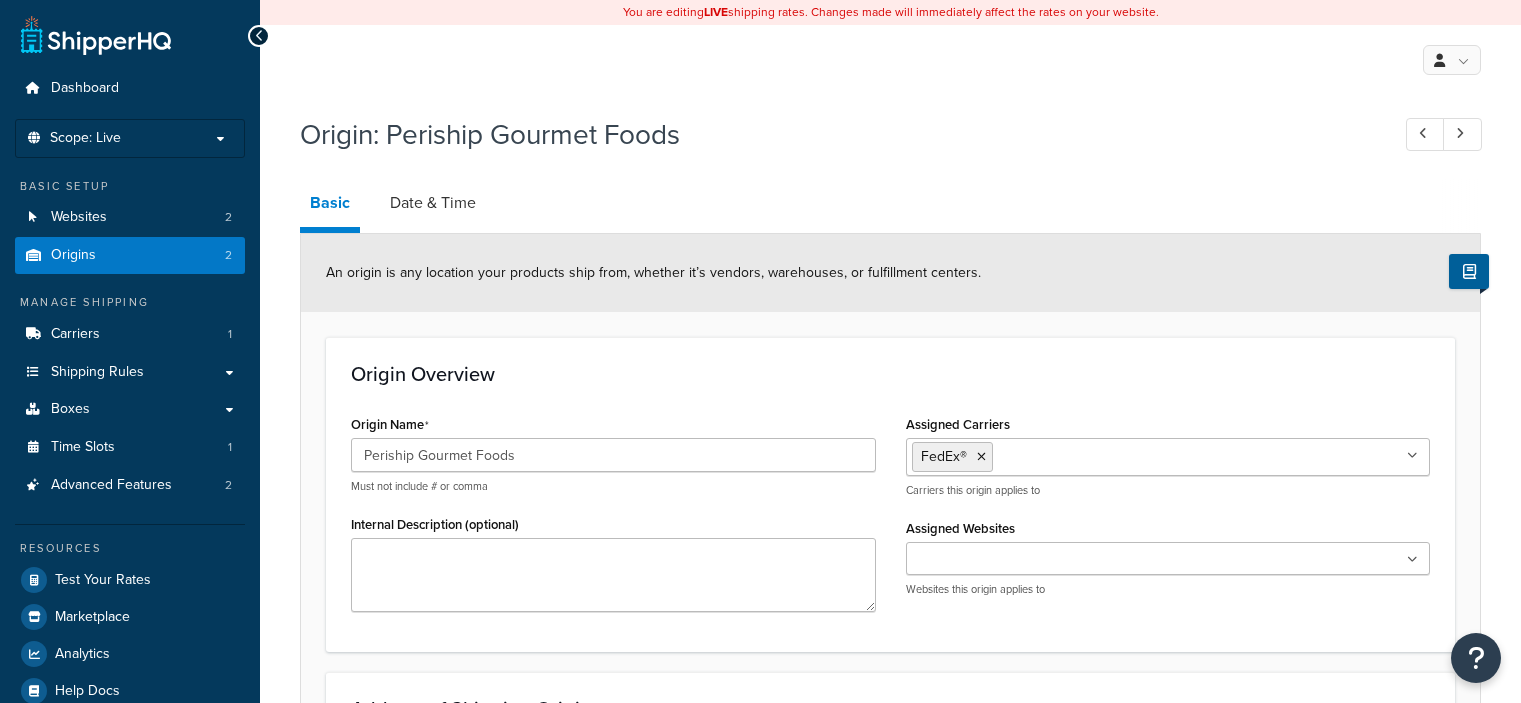 select on "7" 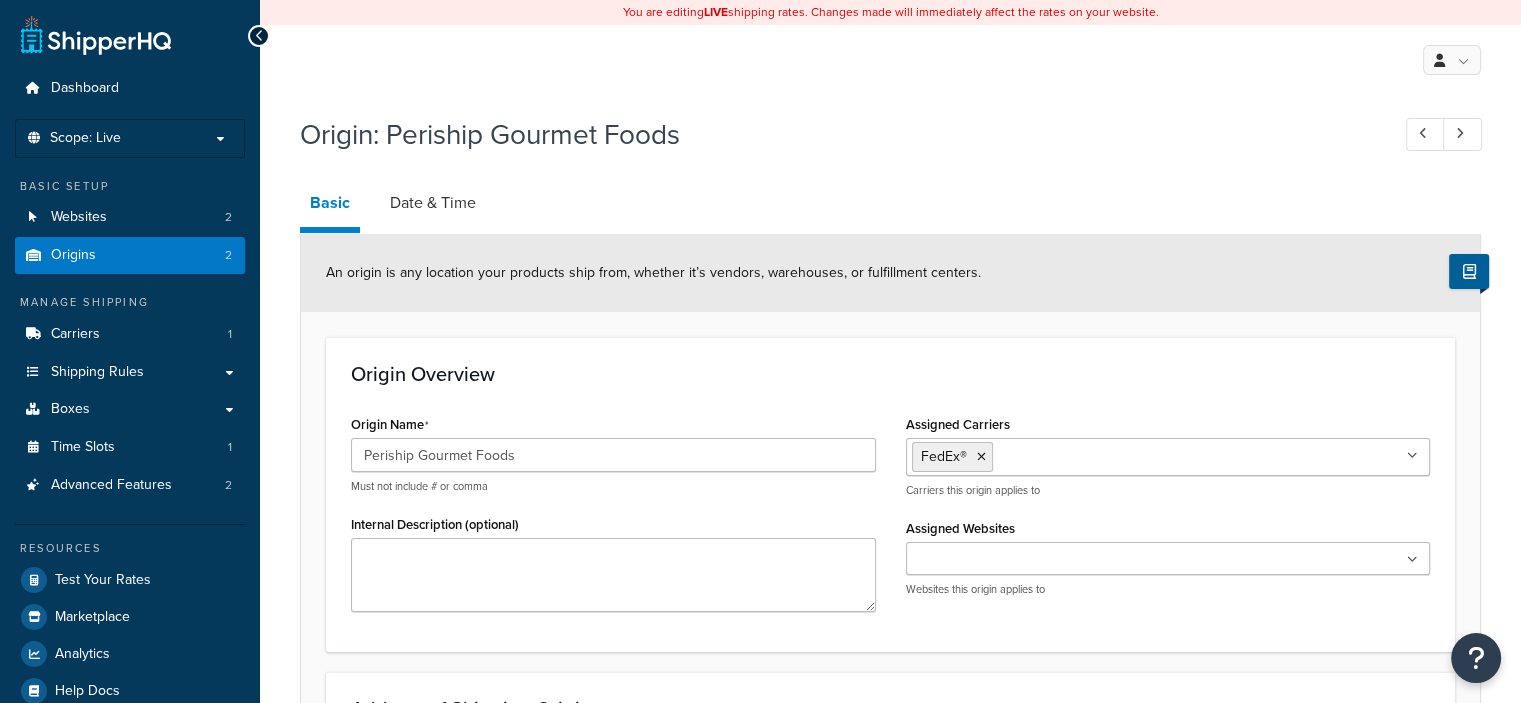 scroll, scrollTop: 0, scrollLeft: 0, axis: both 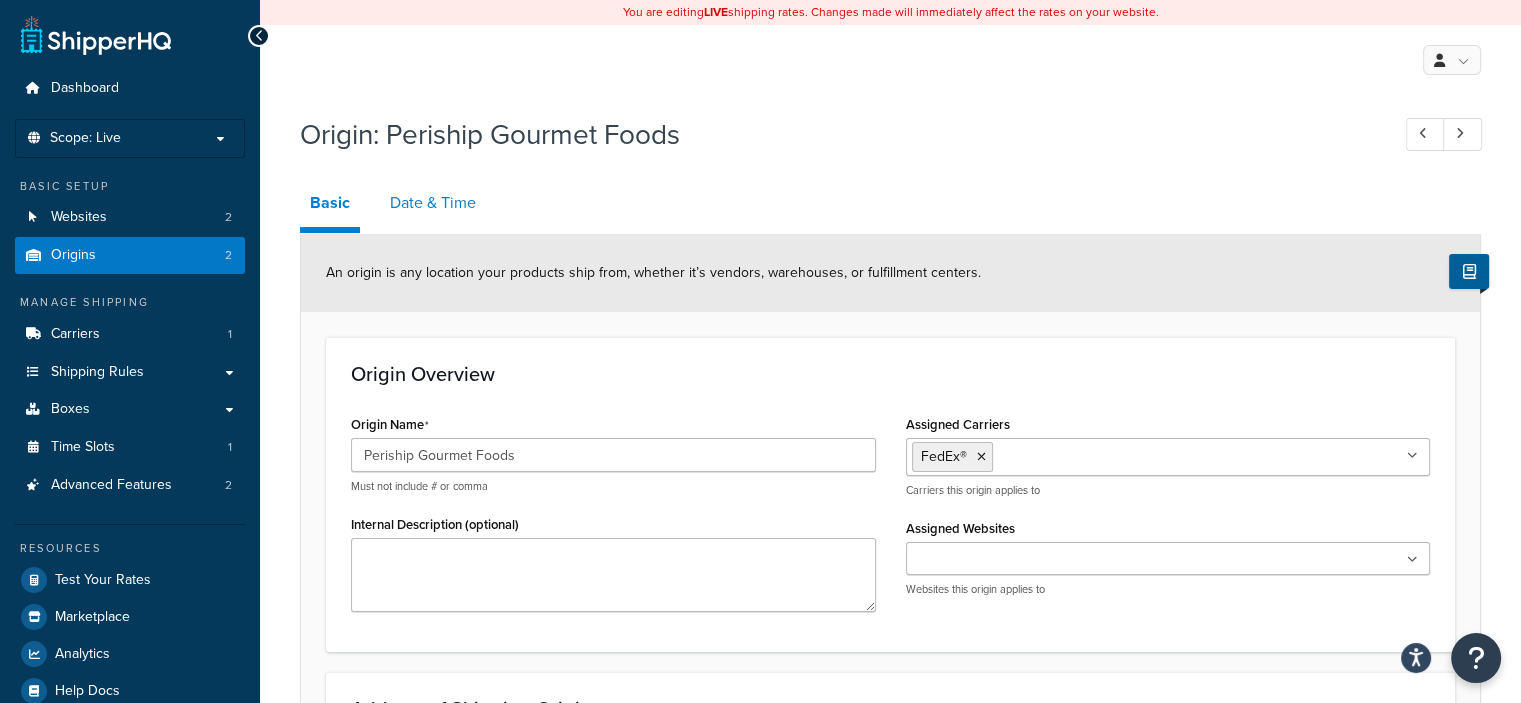 click on "Date & Time" at bounding box center [433, 203] 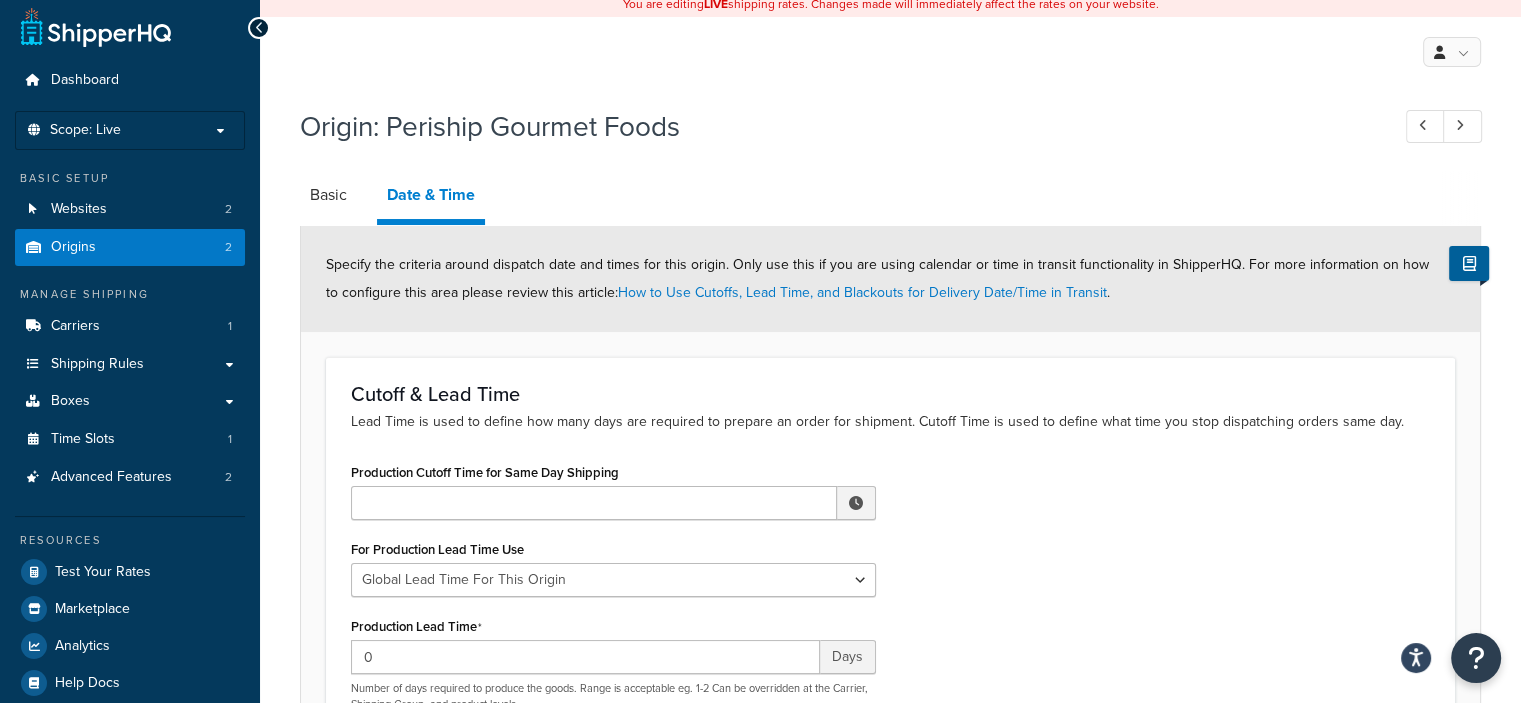 scroll, scrollTop: 0, scrollLeft: 0, axis: both 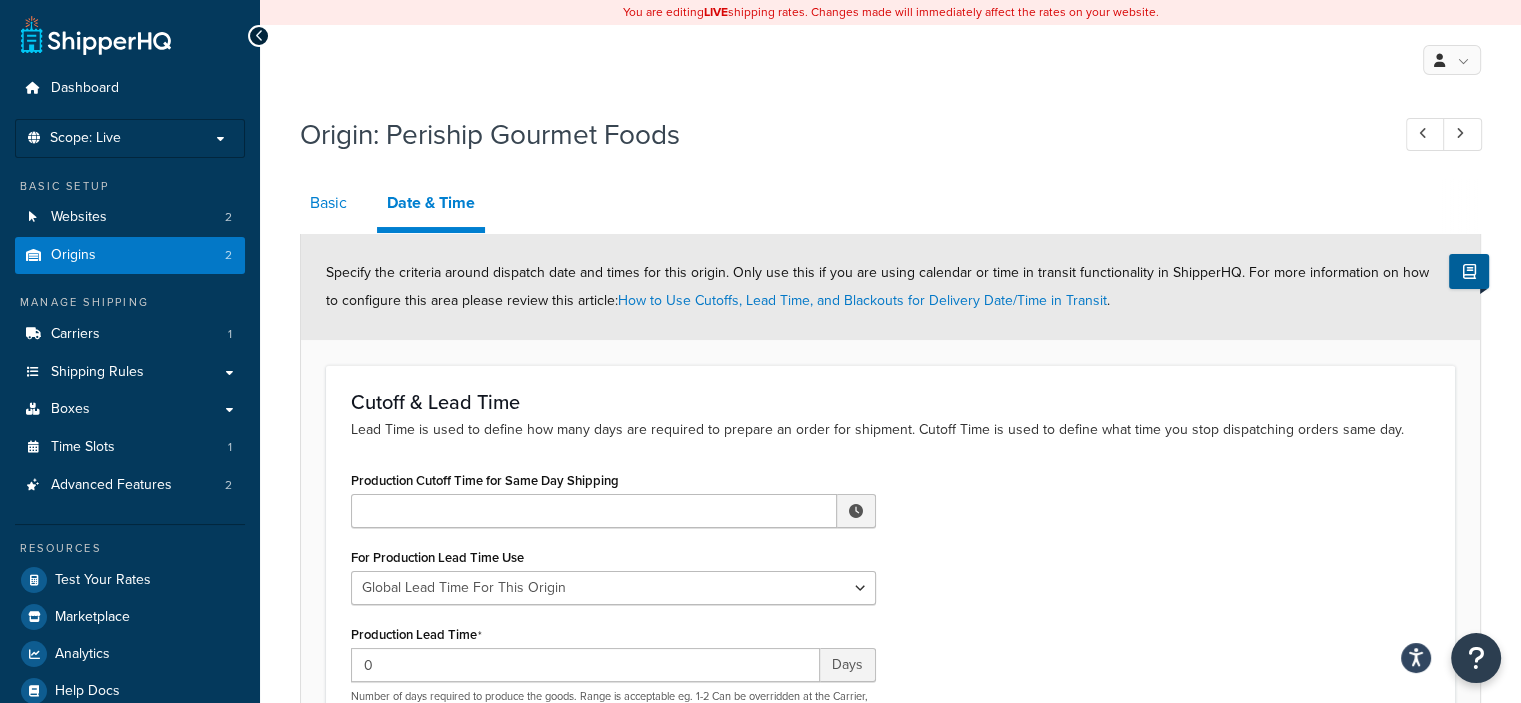 click on "Basic" at bounding box center (328, 203) 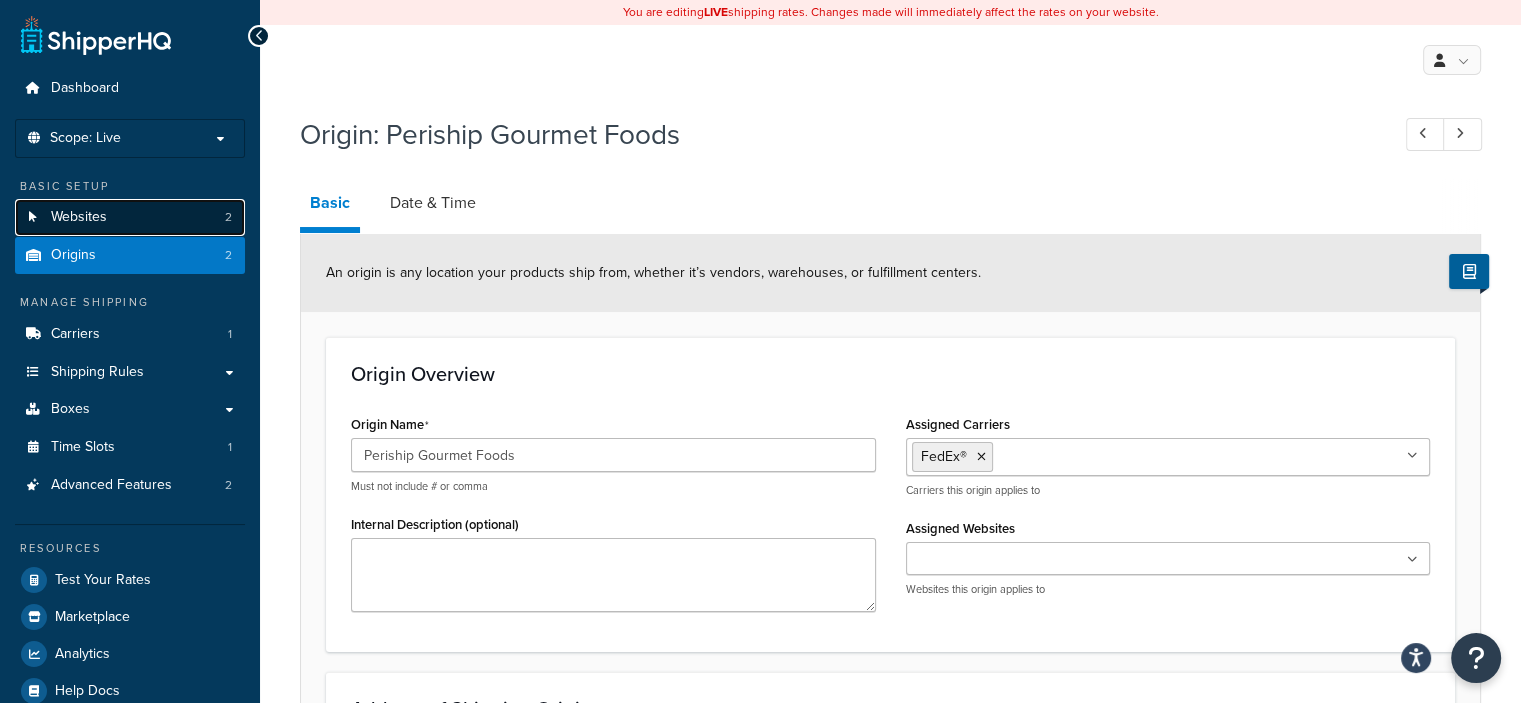 click on "Websites 2" at bounding box center (130, 217) 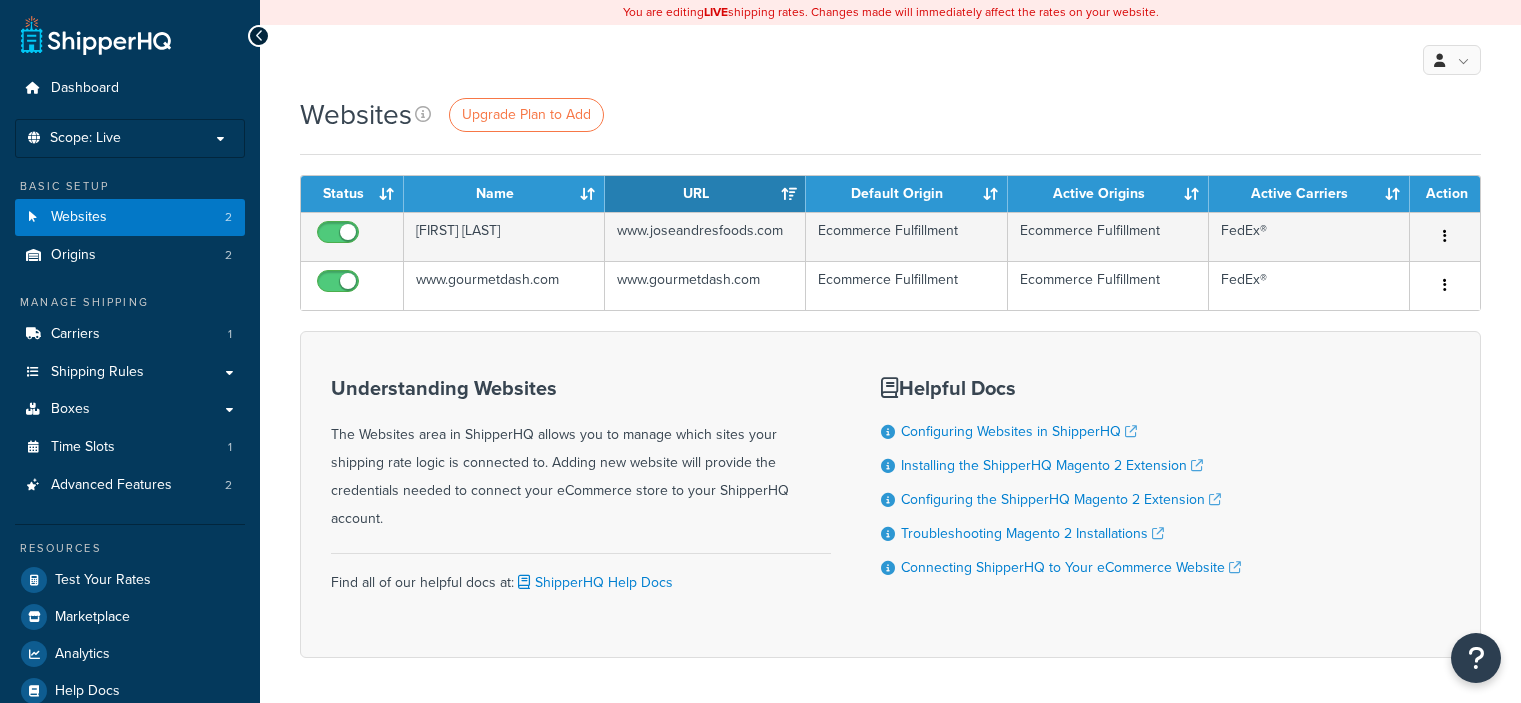 scroll, scrollTop: 0, scrollLeft: 0, axis: both 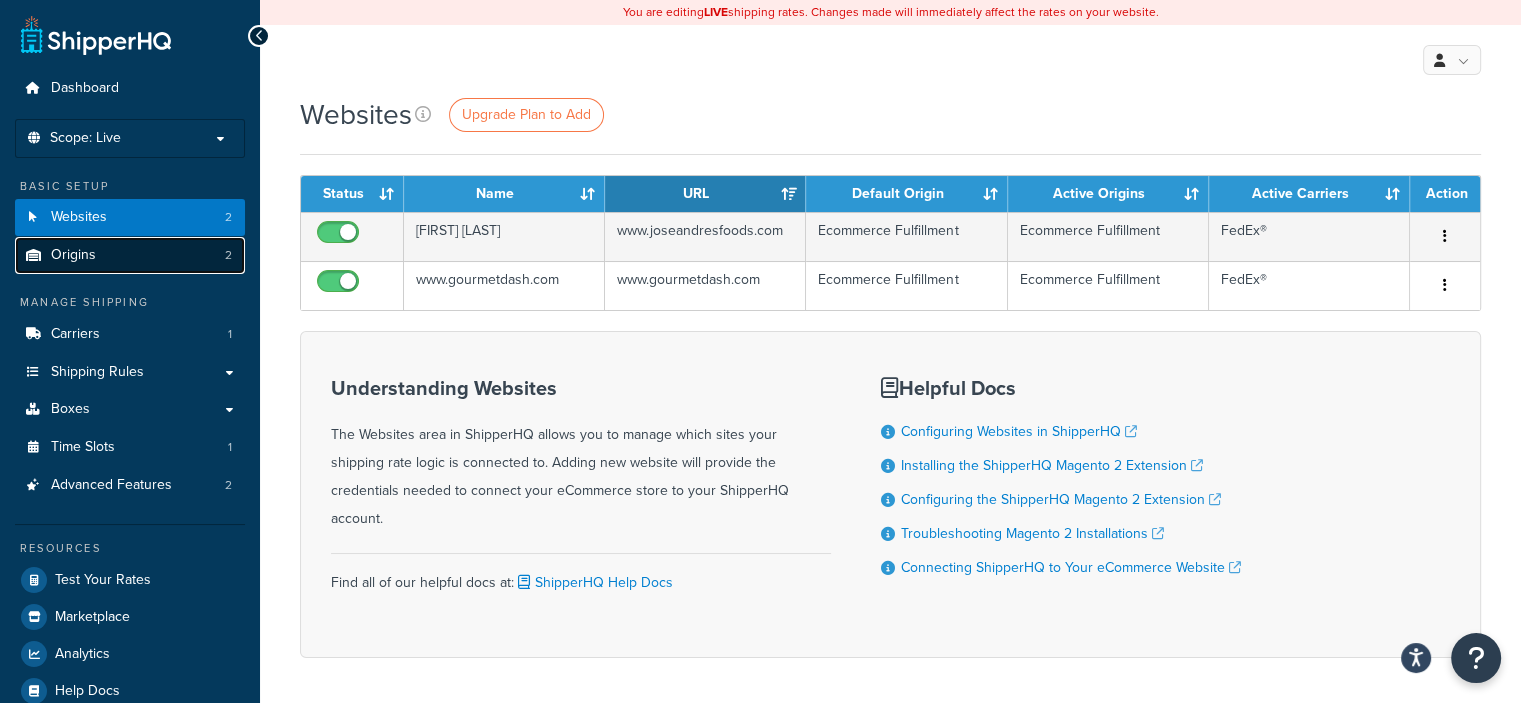 click on "Origins
2" at bounding box center [130, 255] 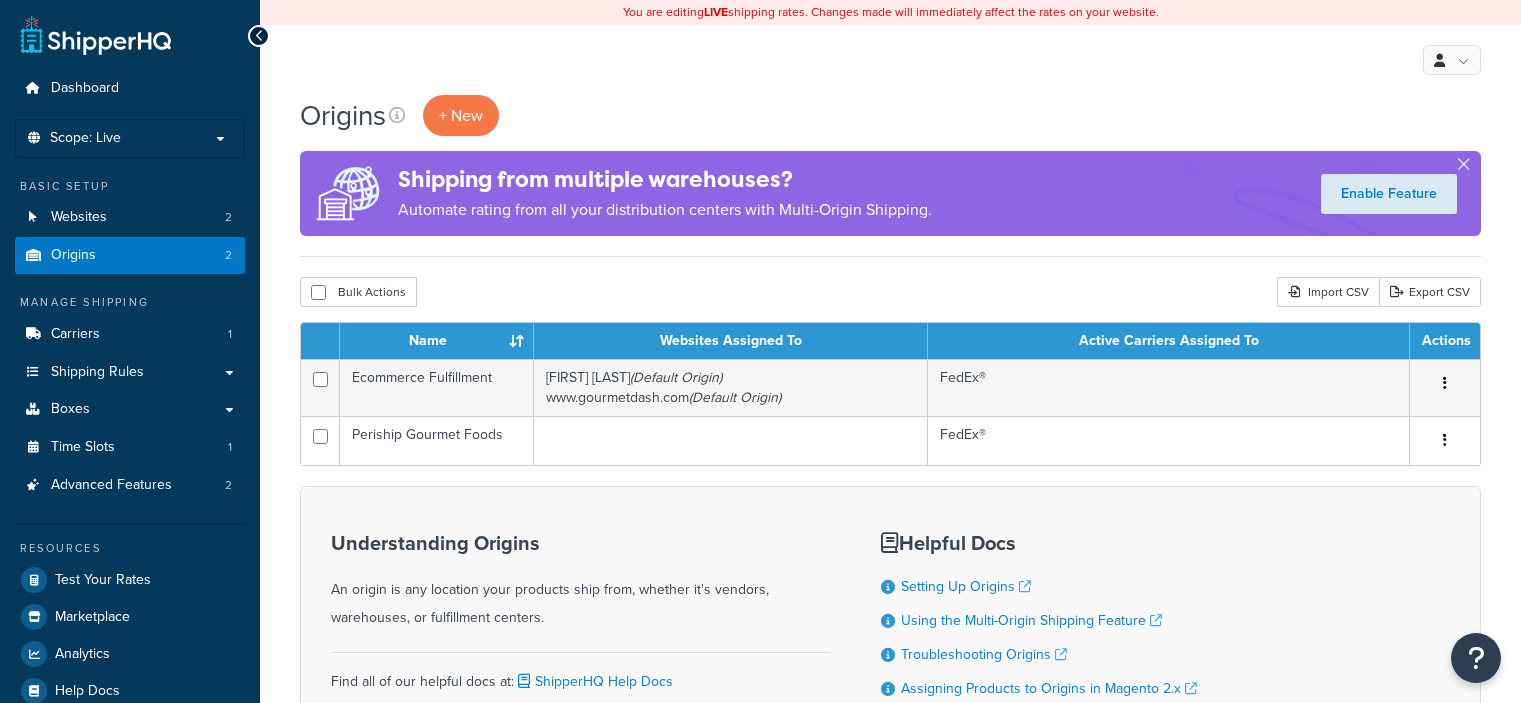 scroll, scrollTop: 0, scrollLeft: 0, axis: both 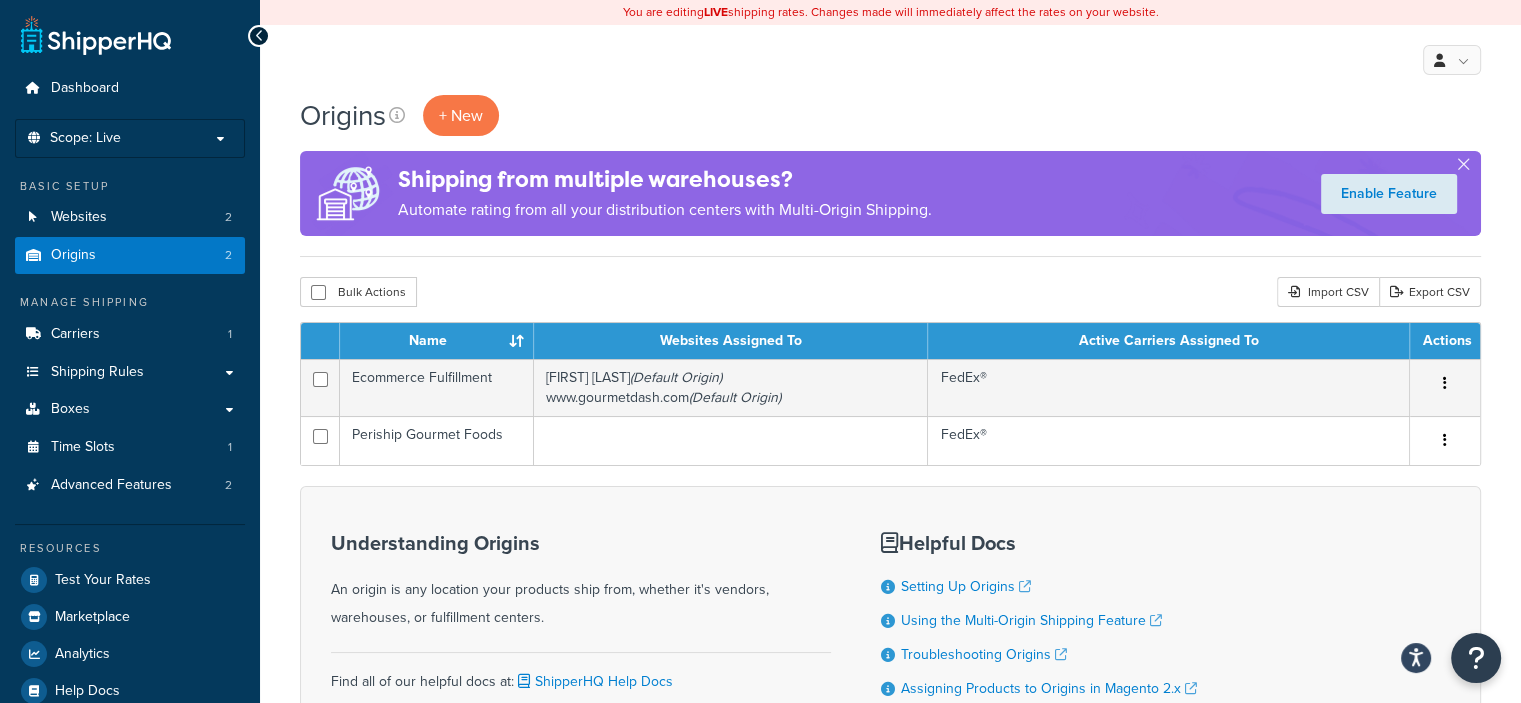 click on "Origins
+ New
Shipping from multiple warehouses? Automate rating from all your distribution centers with Multi-Origin Shipping. Enable Feature" at bounding box center [890, 176] 